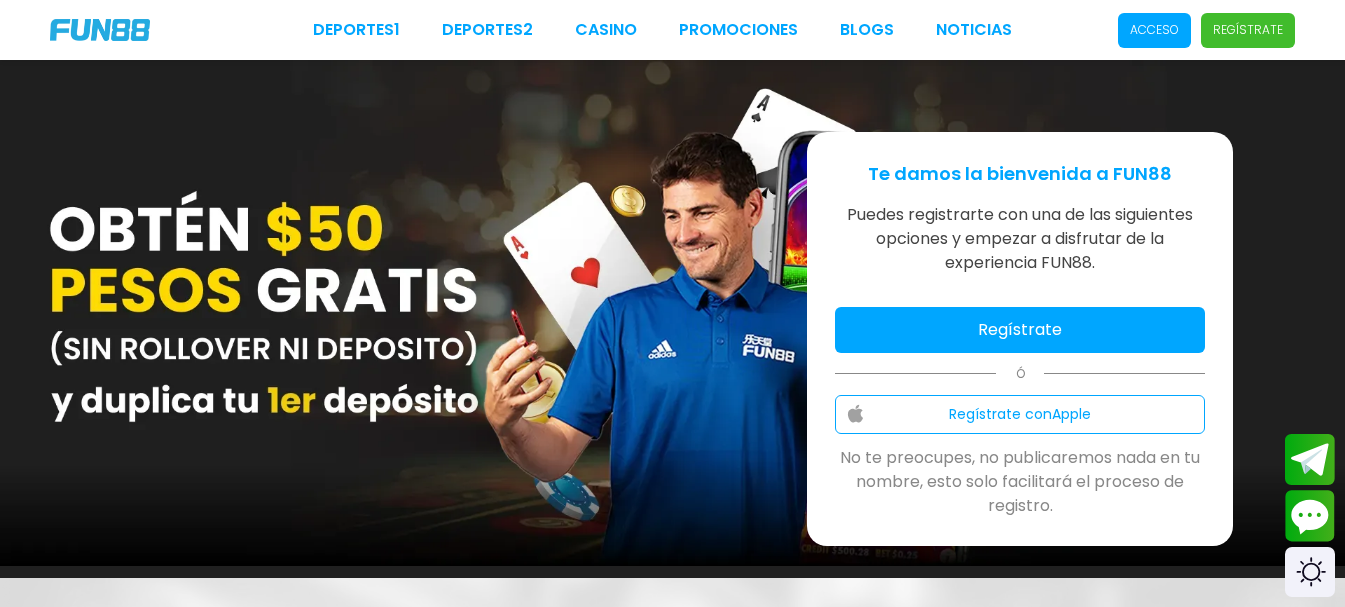 scroll, scrollTop: 0, scrollLeft: 0, axis: both 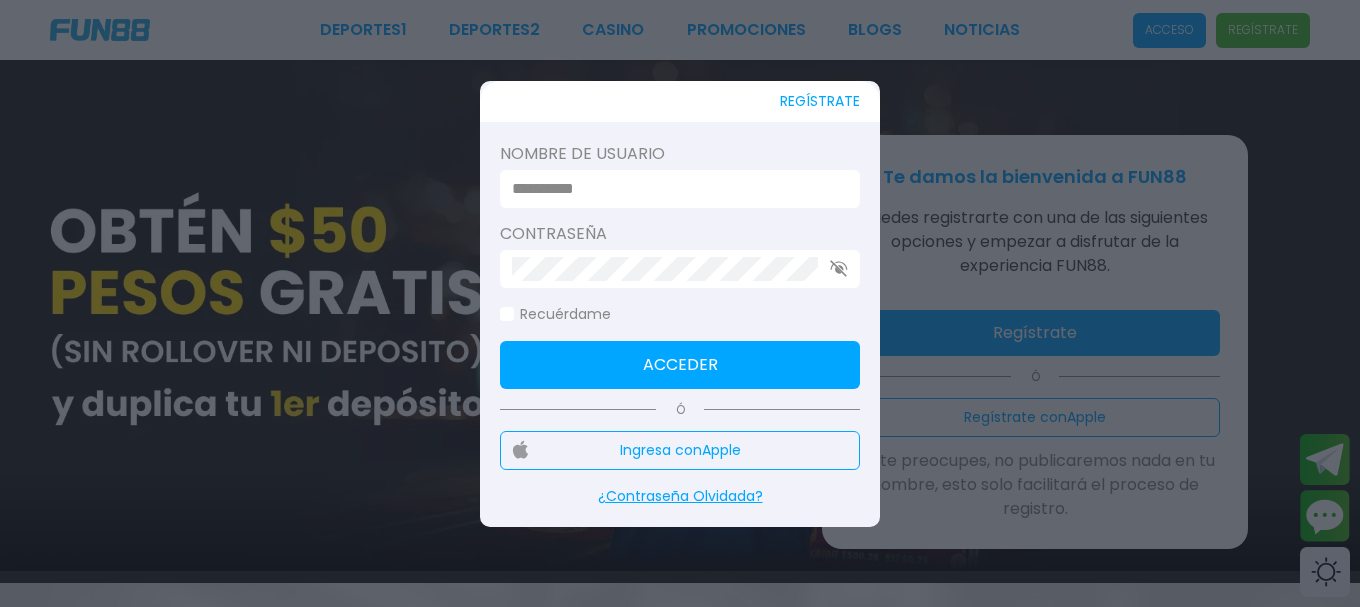 click at bounding box center [674, 189] 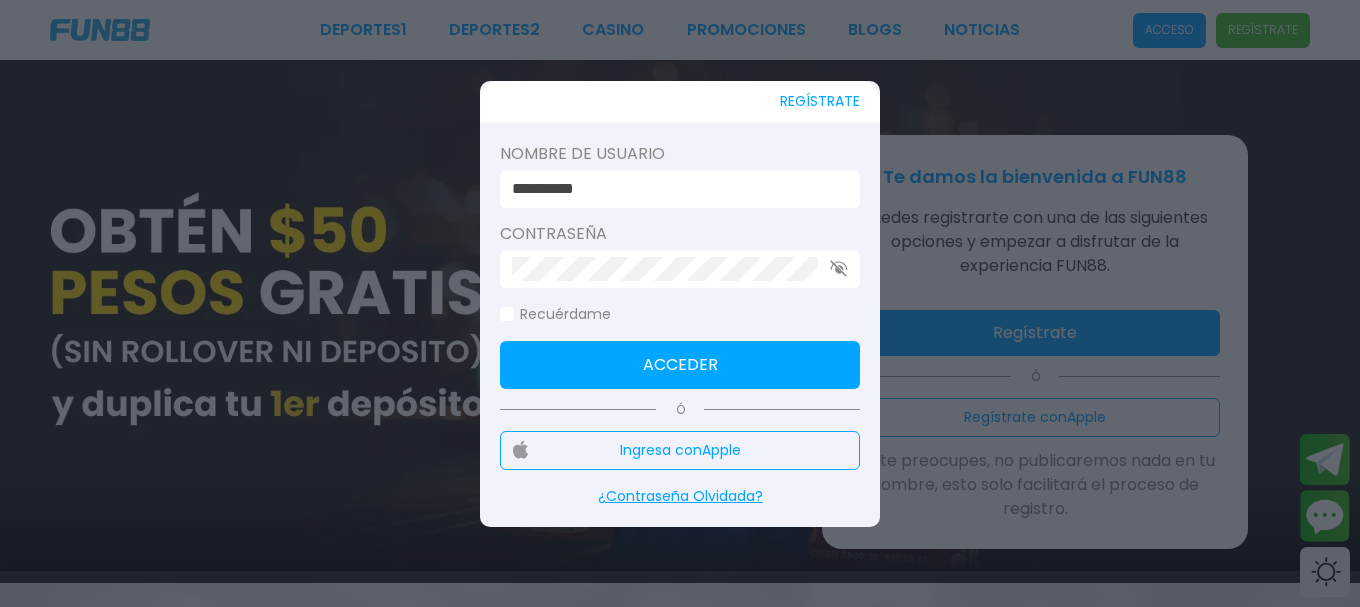 click on "Acceder" at bounding box center [680, 365] 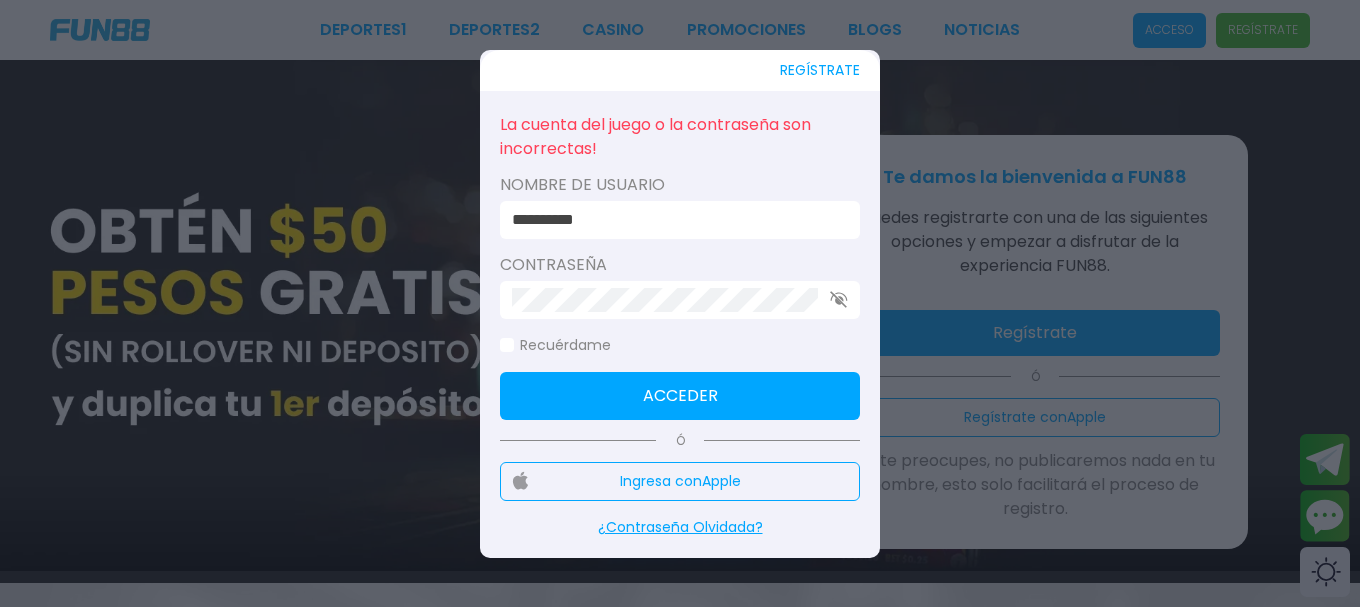 click on "Acceder" at bounding box center [680, 396] 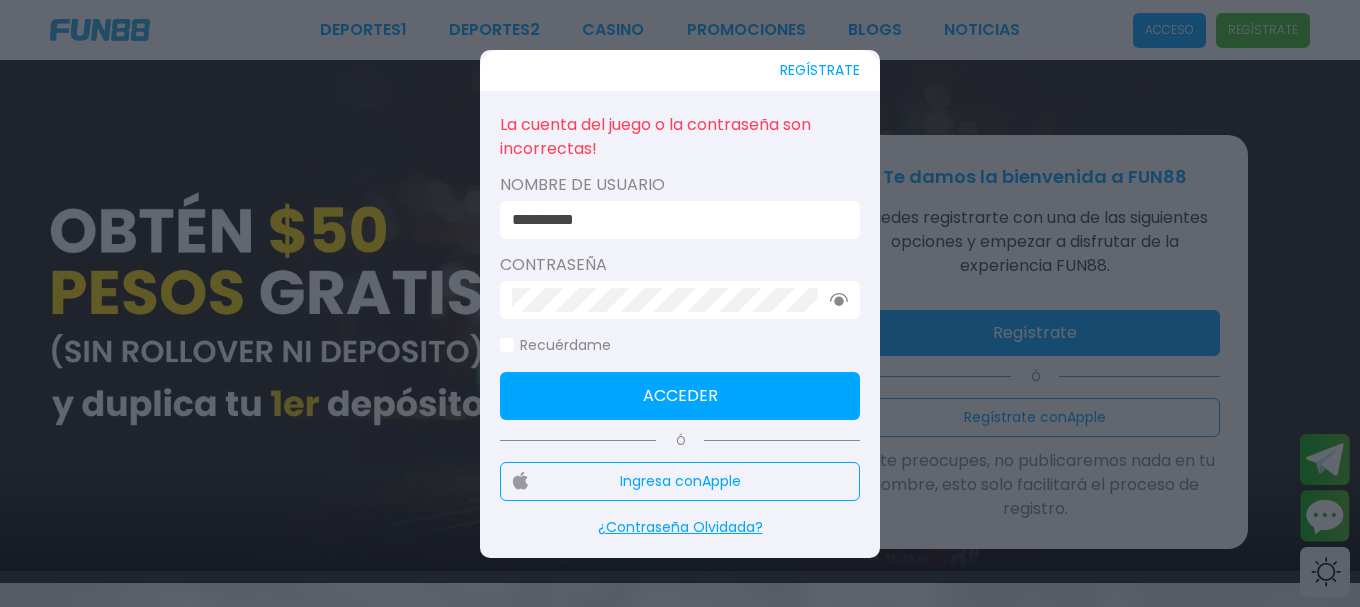 click on "Acceder" at bounding box center (680, 396) 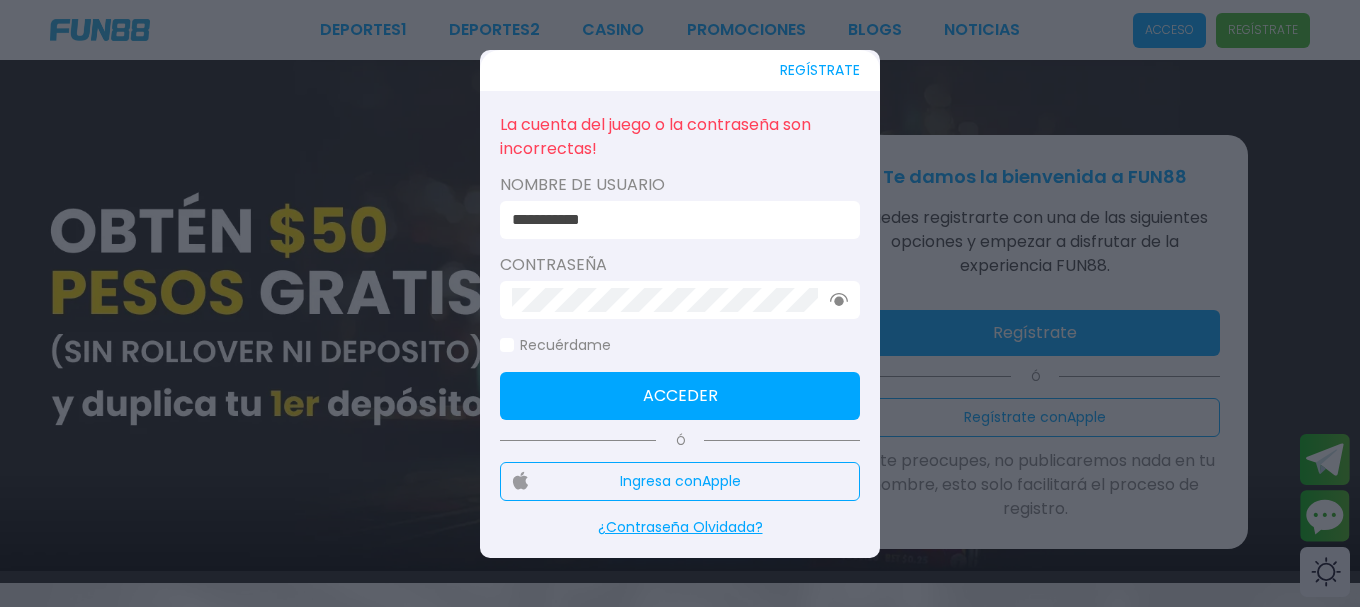 type on "**********" 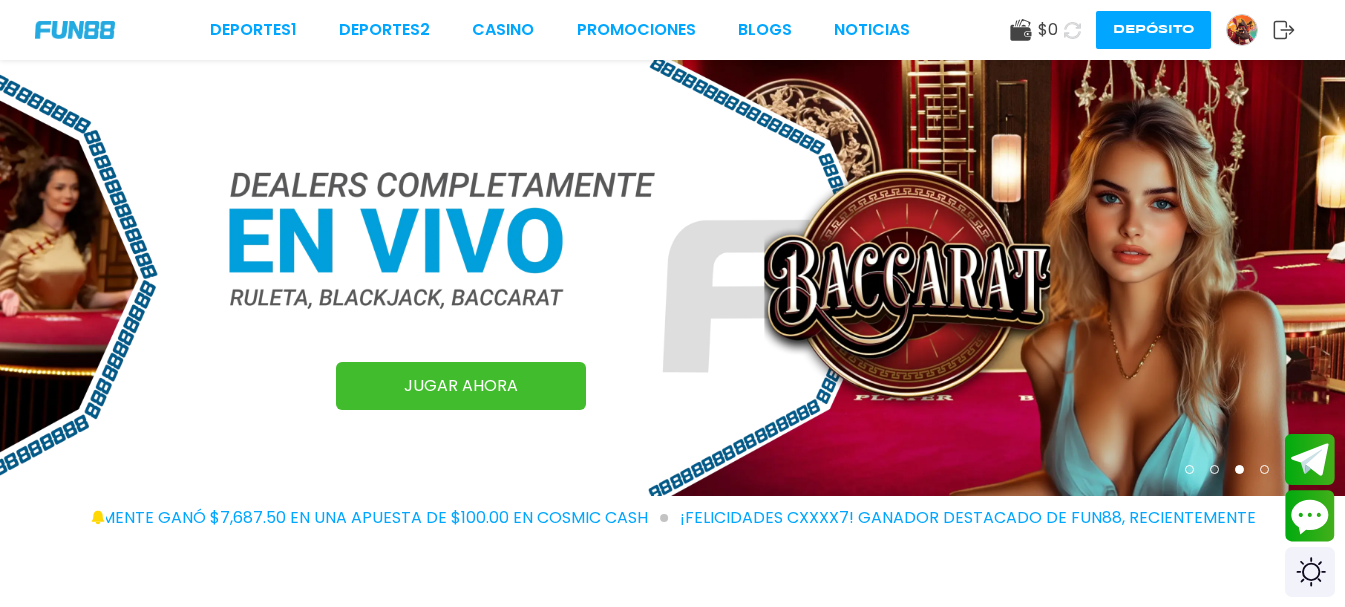 click on "Depósito" at bounding box center [1153, 30] 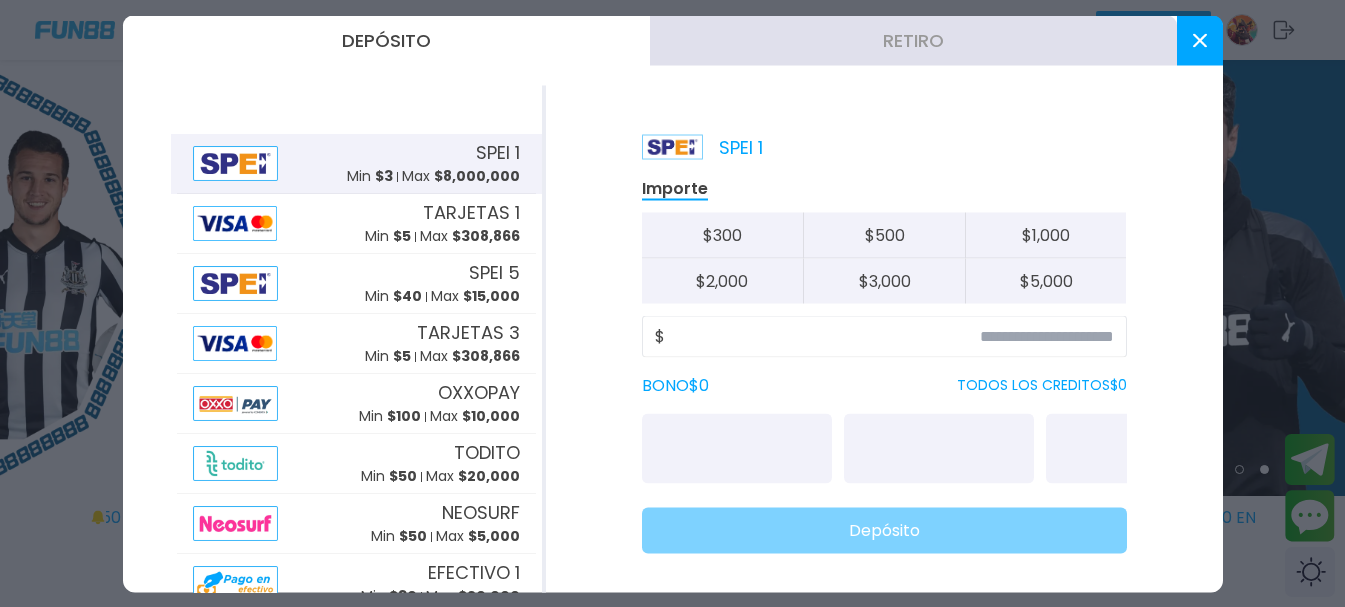 click on "Retiro" at bounding box center [913, 40] 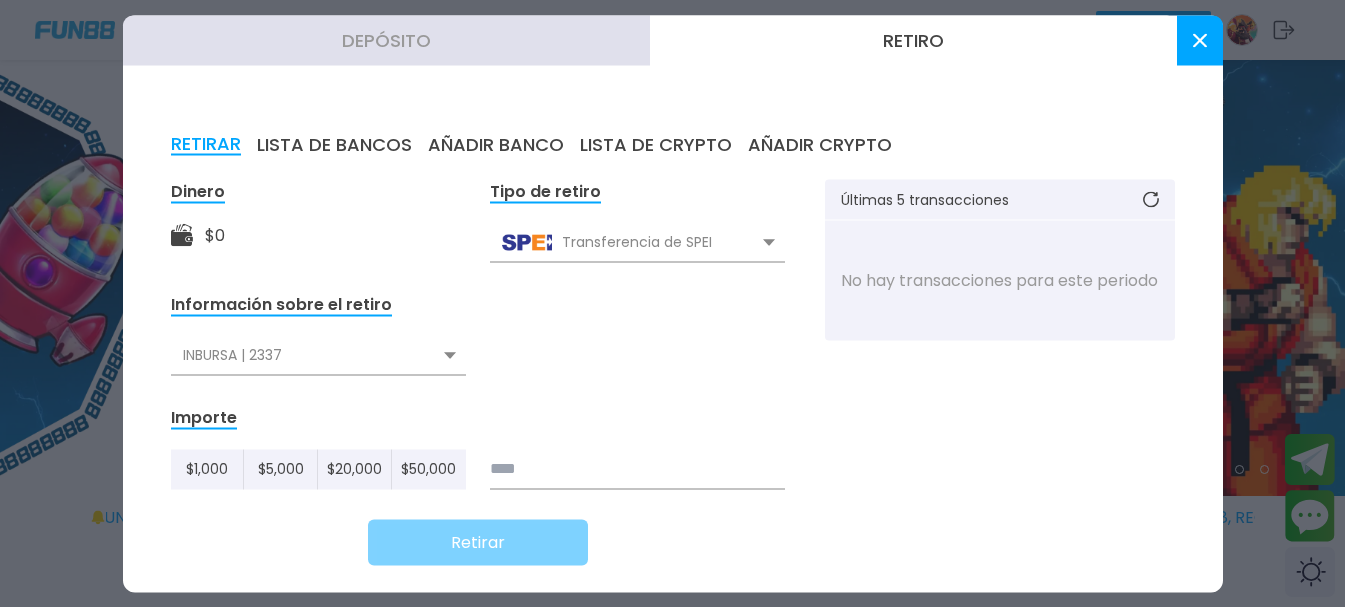 click on "INBURSA | 2337" at bounding box center [318, 355] 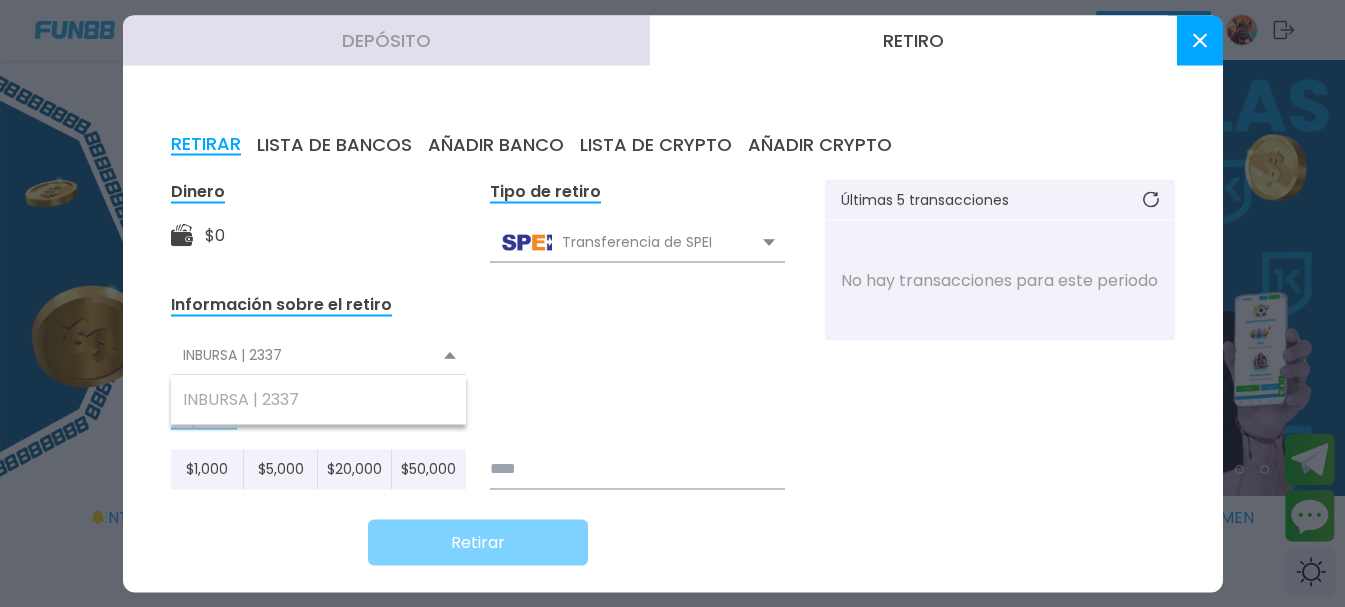 click on "INBURSA | 2337" at bounding box center (318, 355) 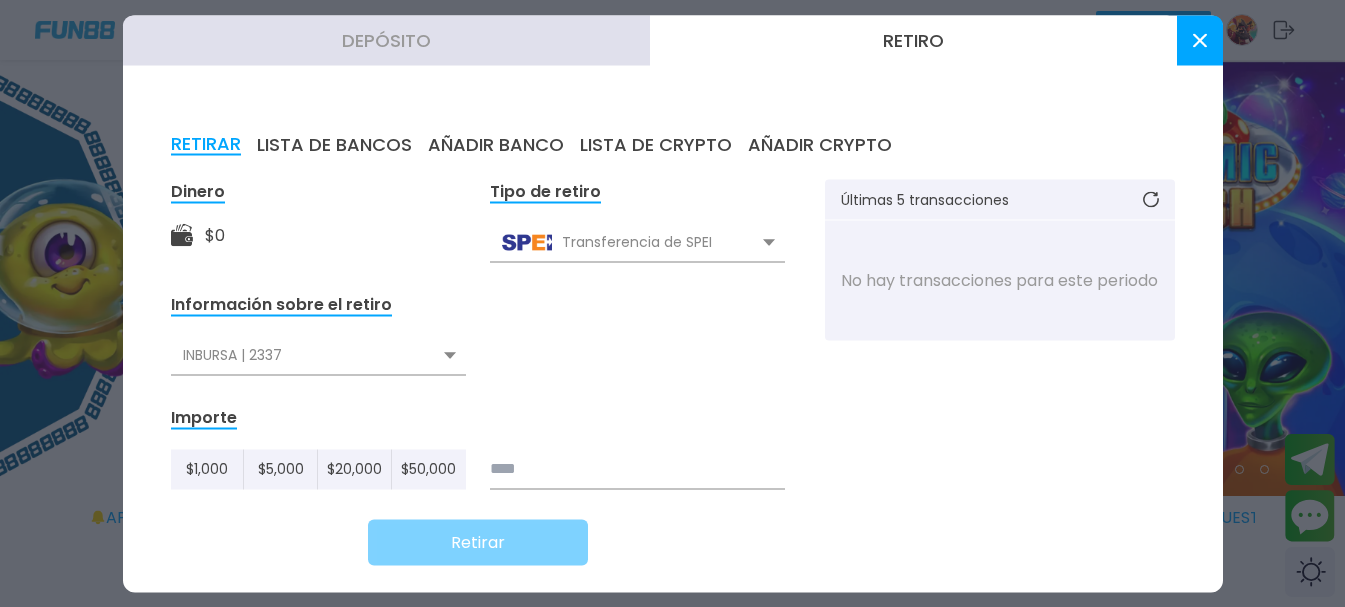 click 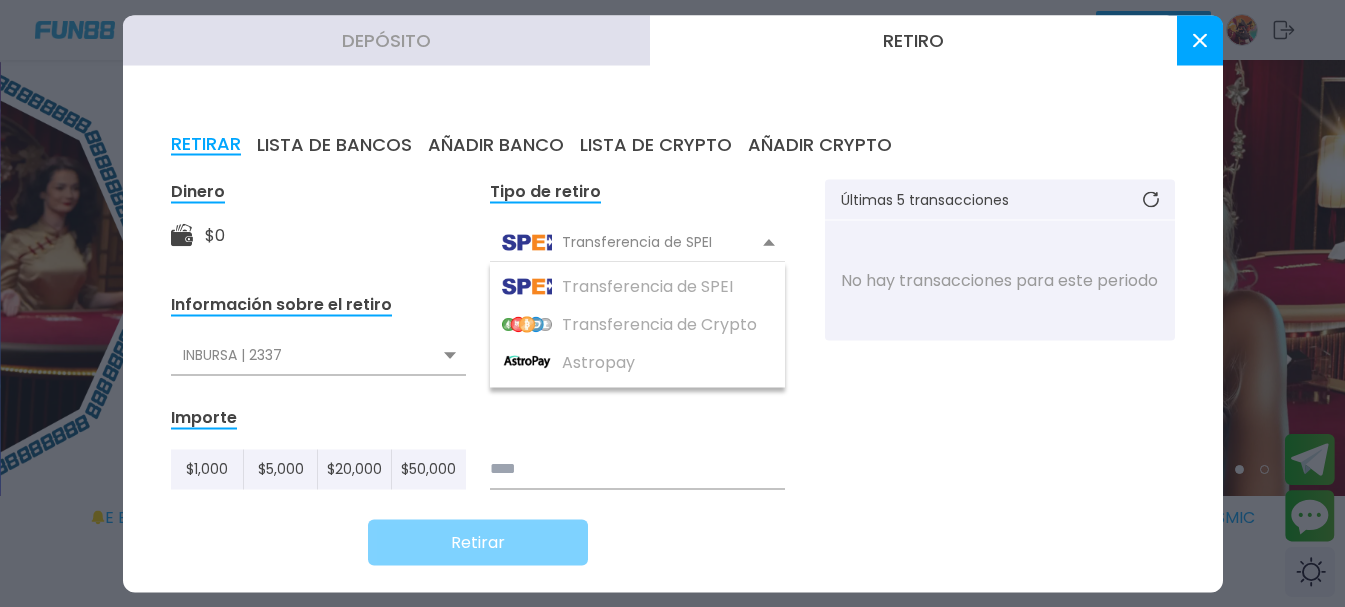 click 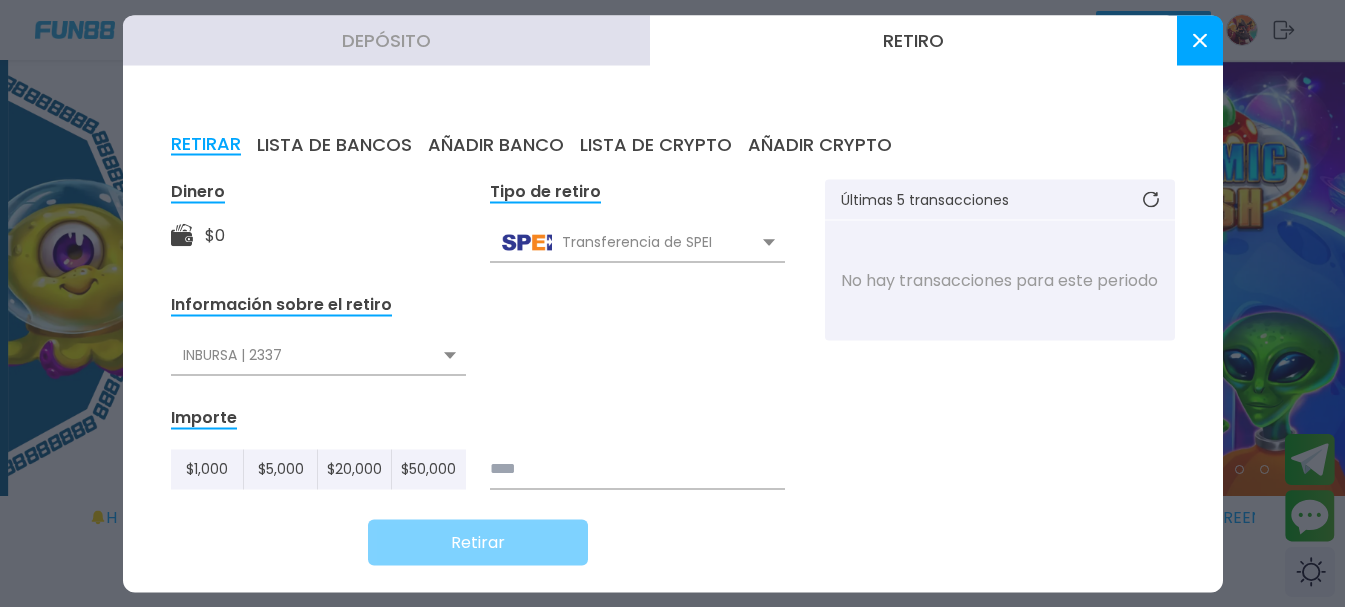 click 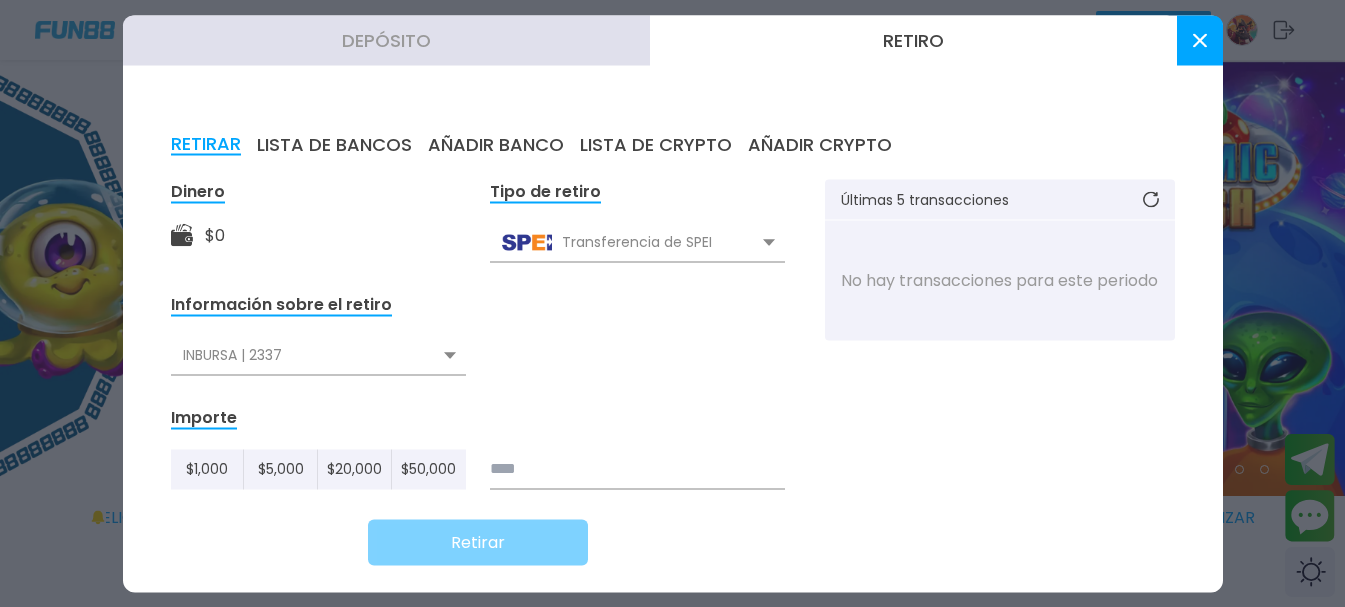 click 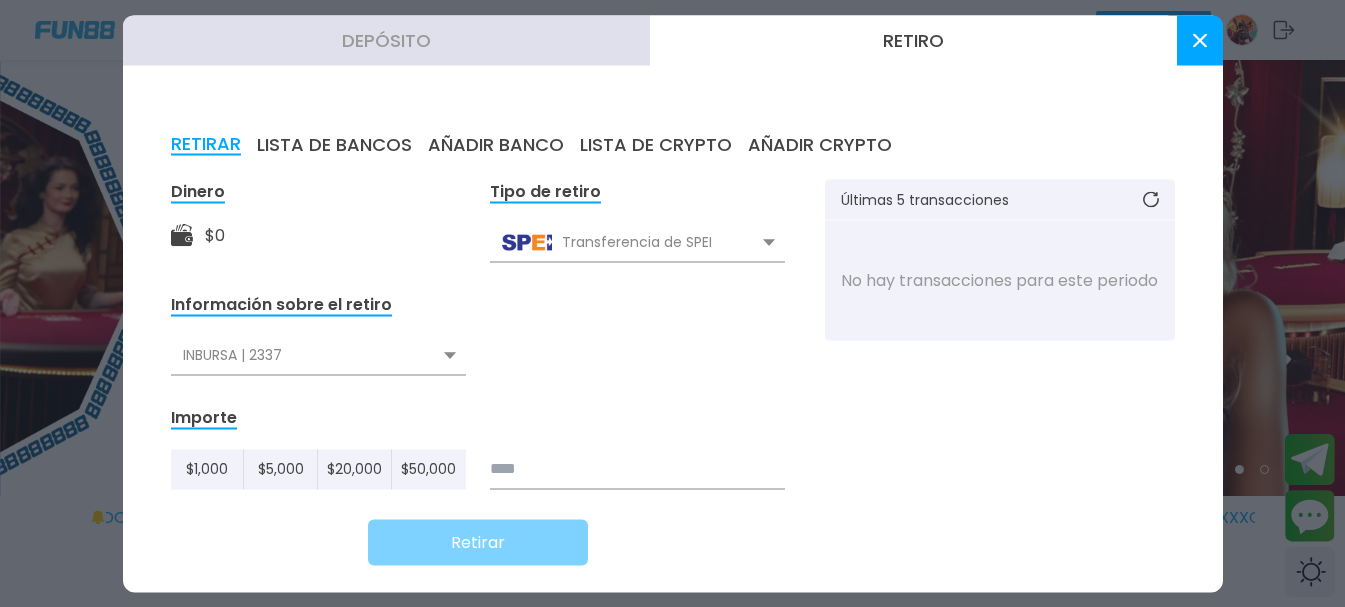 click on "Retiro" at bounding box center (913, 40) 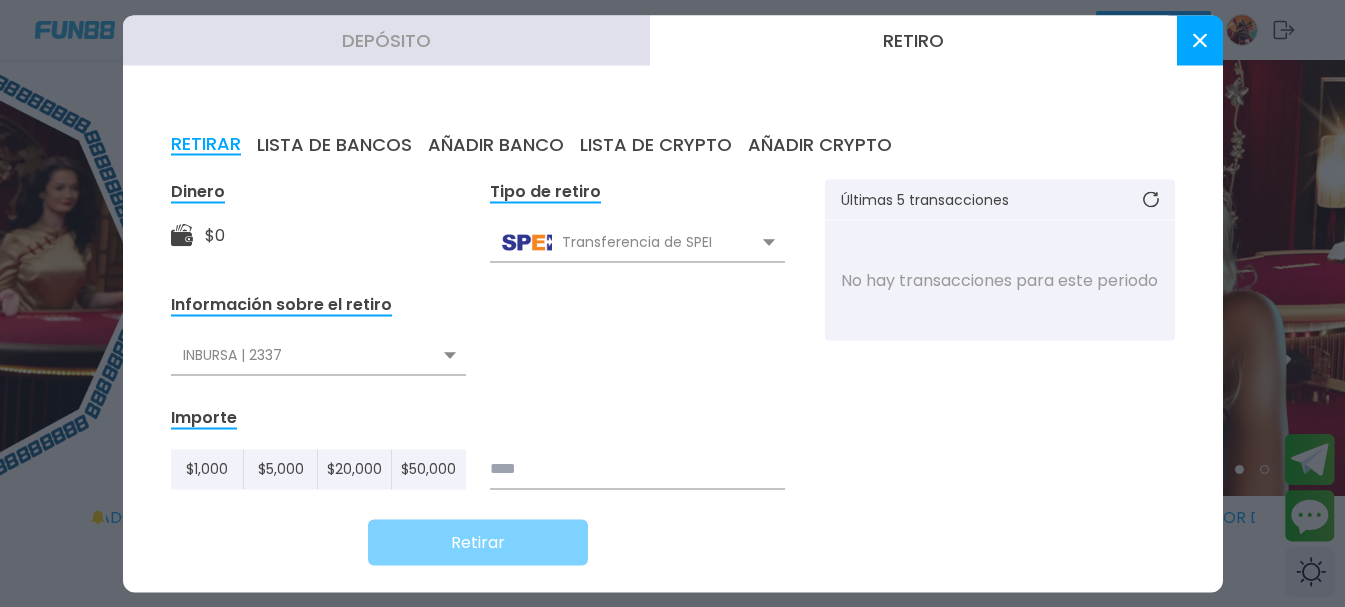 click on "Depósito" at bounding box center [386, 40] 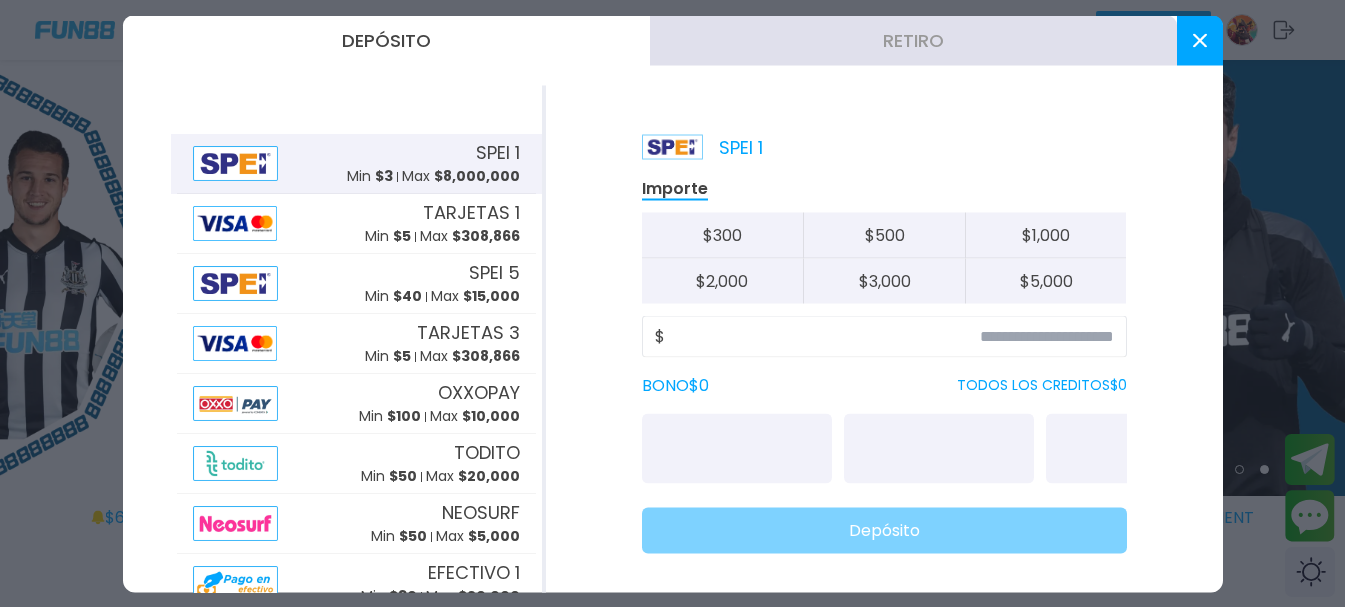 click on "SPEI 1 Min   $ 3 Max   $ 8,000,000" at bounding box center (433, 163) 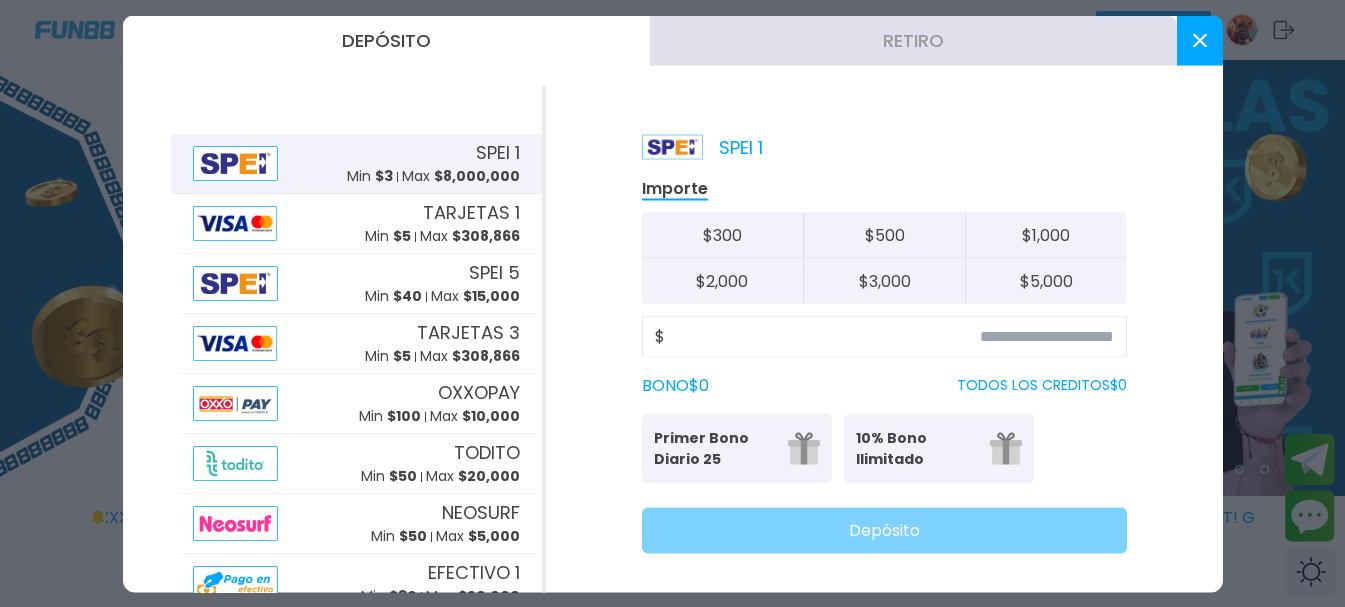 type 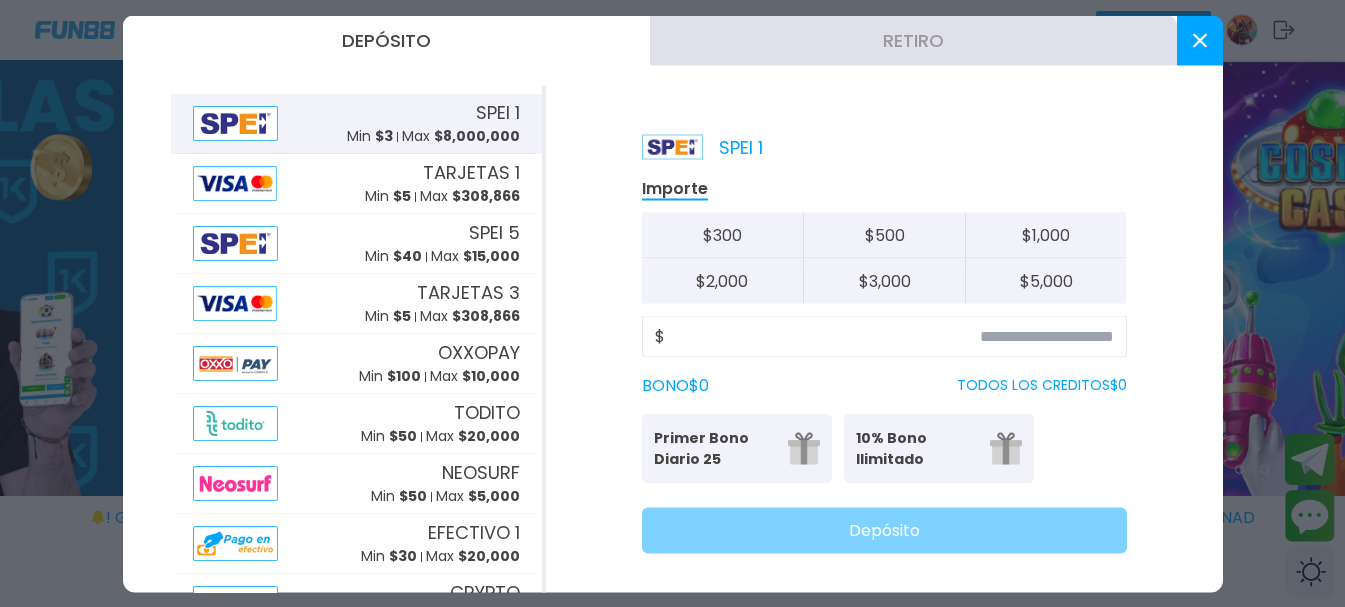 scroll, scrollTop: 129, scrollLeft: 0, axis: vertical 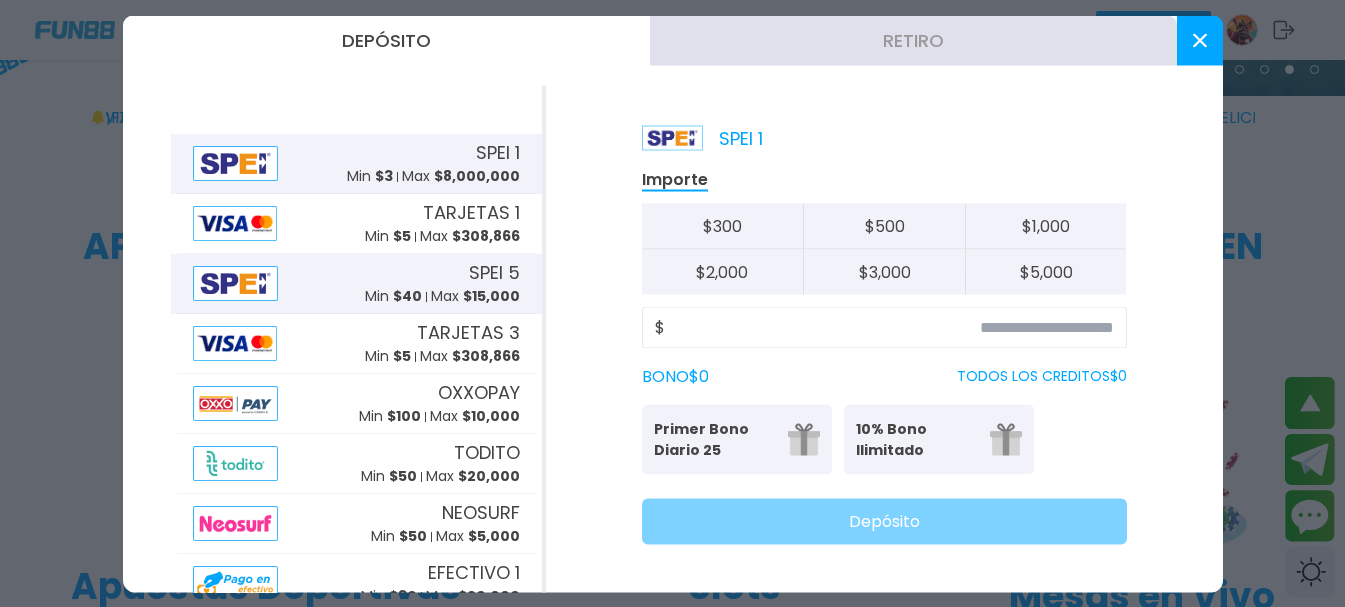 click on "$ 40" at bounding box center (407, 296) 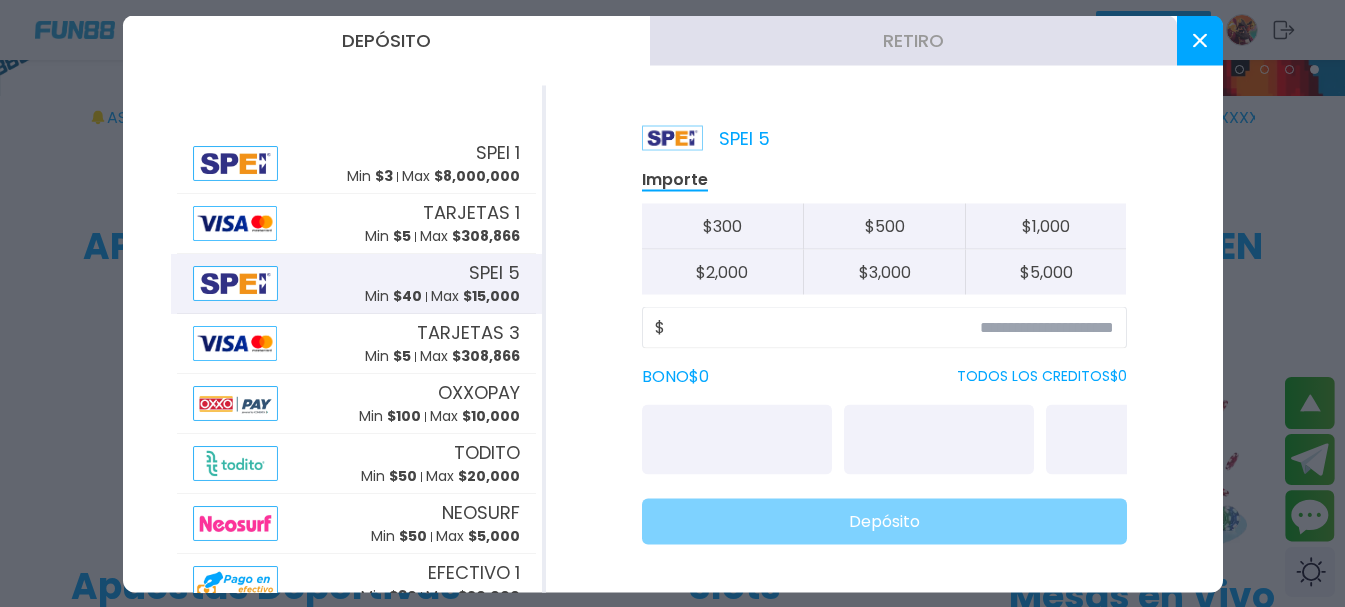 click on "$ 40" at bounding box center (407, 296) 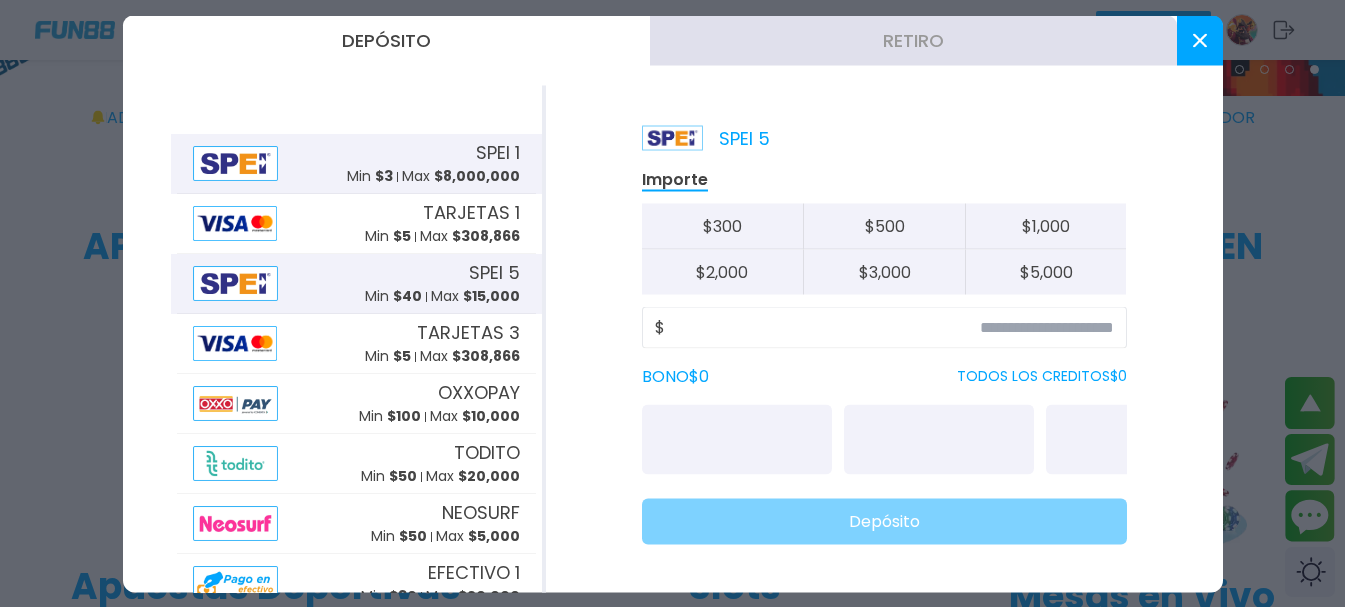 click on "SPEI 1" at bounding box center [498, 152] 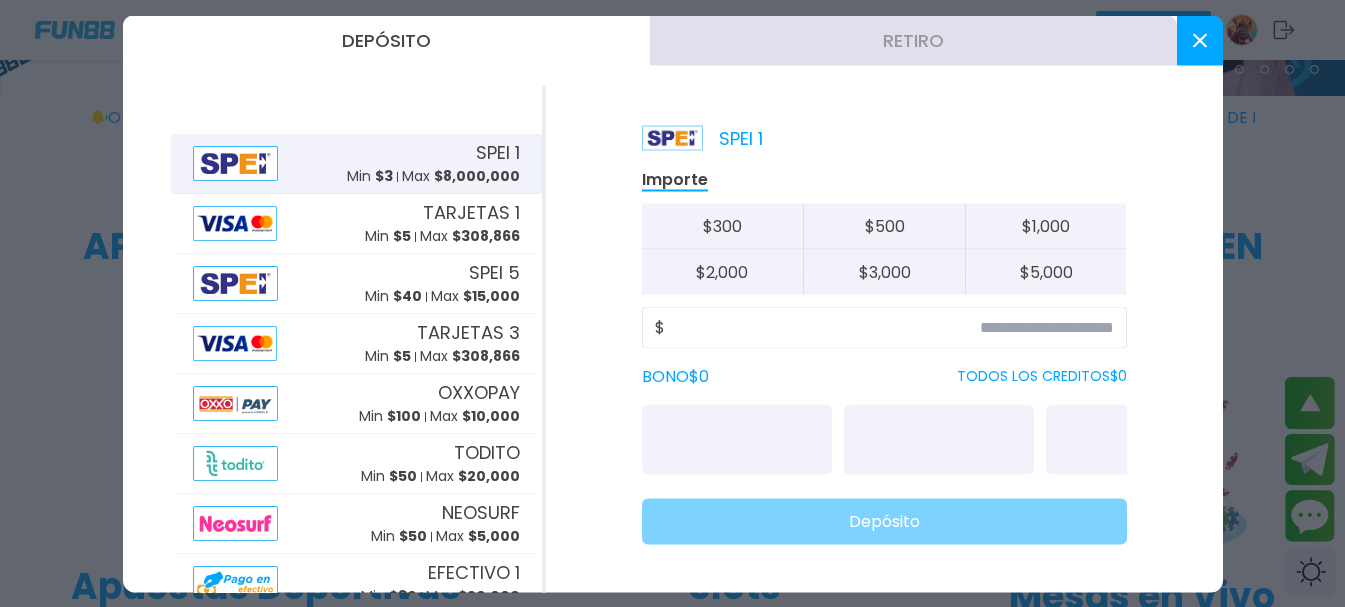 click on "SPEI 1" at bounding box center (498, 152) 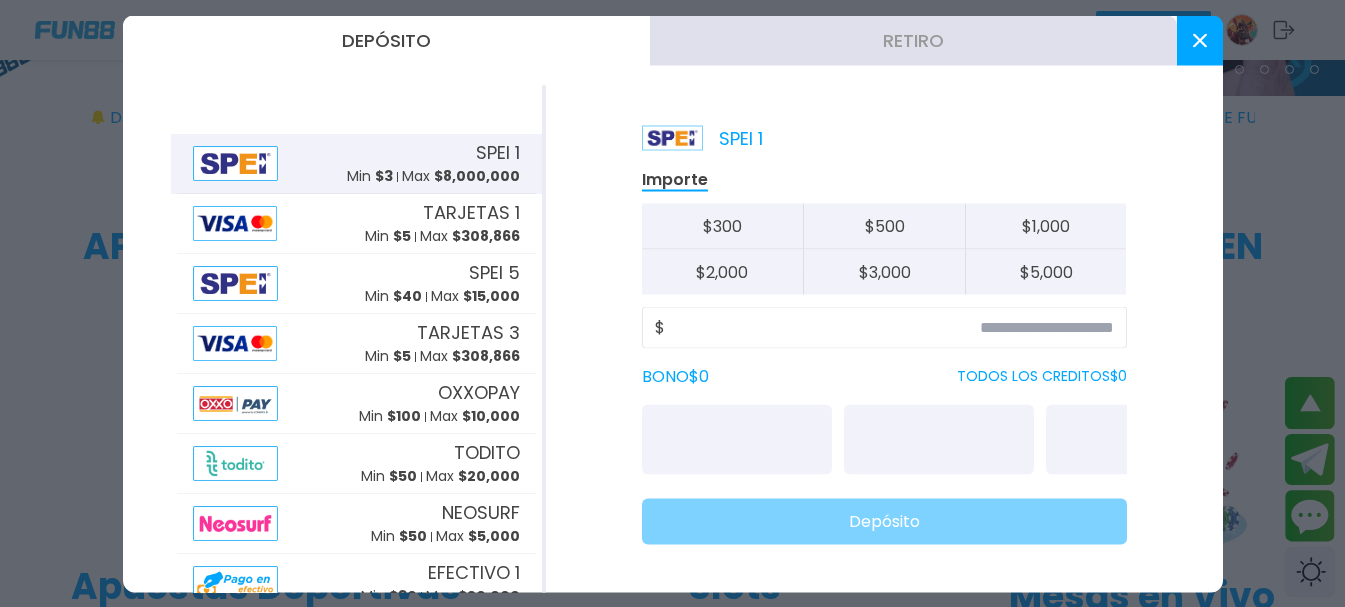 click on "SPEI 1" at bounding box center [498, 152] 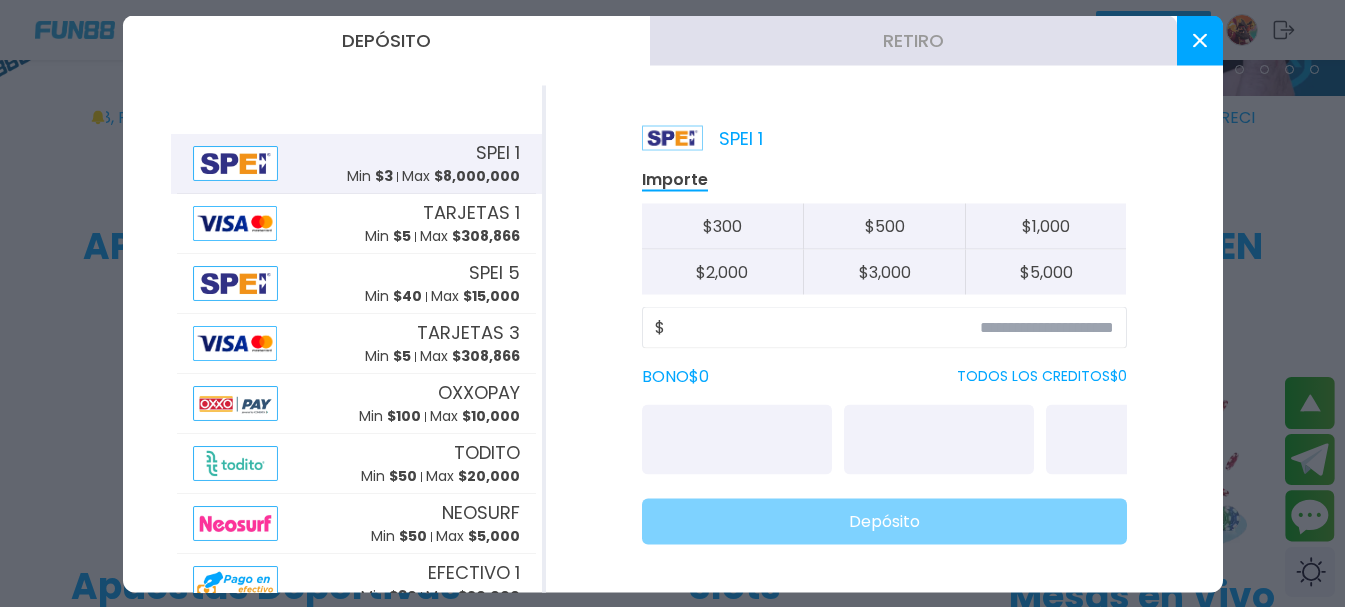 click on "SPEI 1" at bounding box center (498, 152) 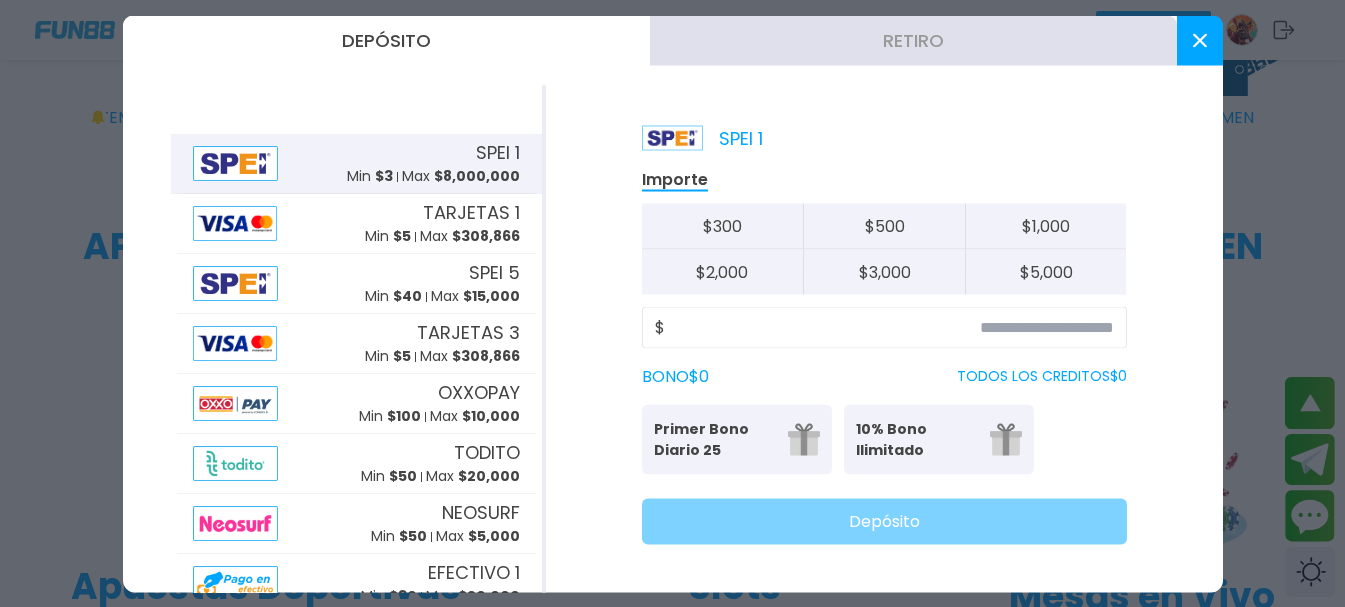 click on "SPEI 1" at bounding box center (498, 152) 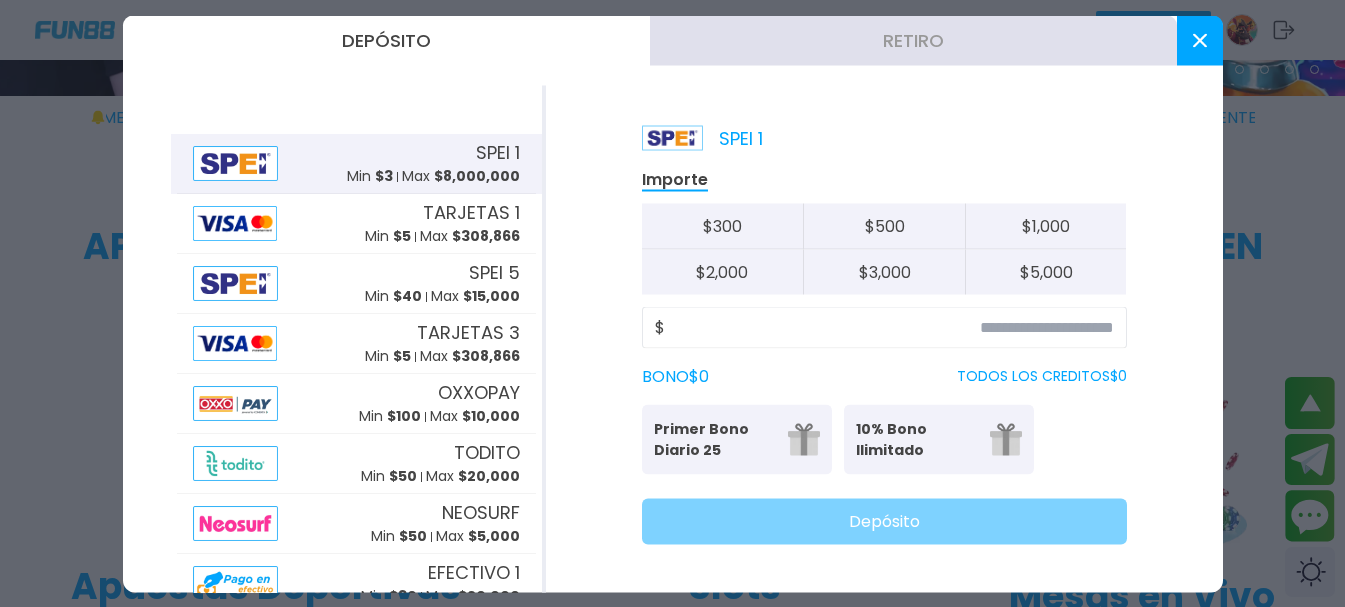 click on "SPEI 1" at bounding box center [498, 152] 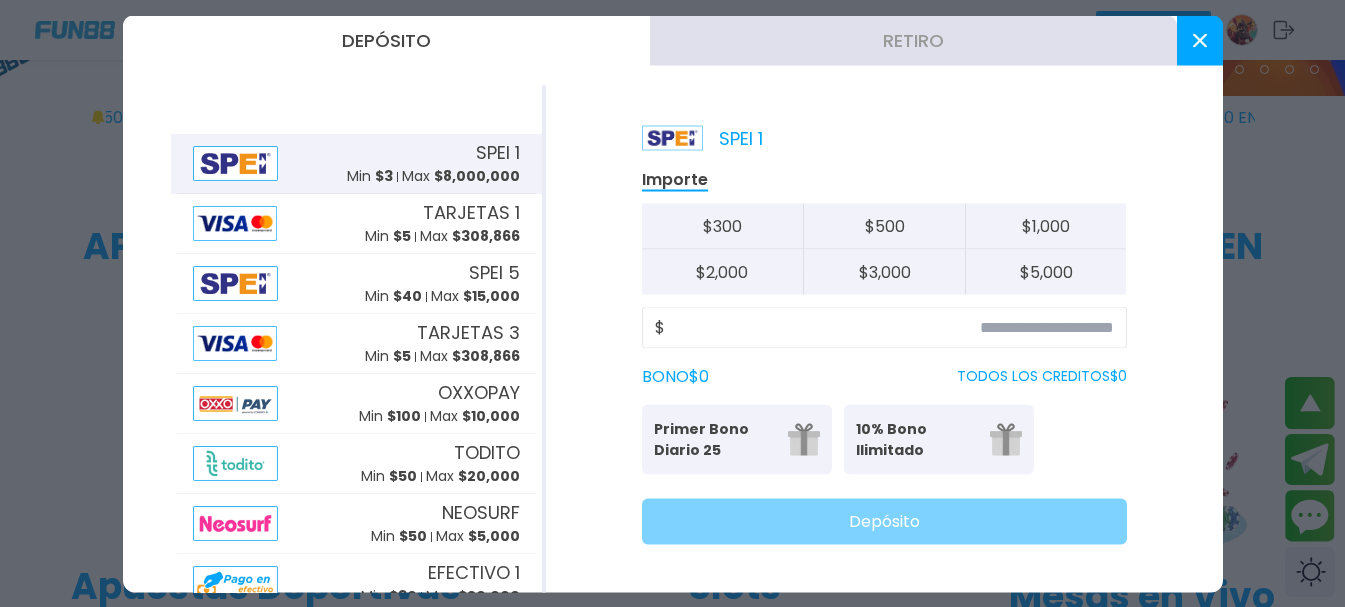 click on "Retiro" at bounding box center (913, 40) 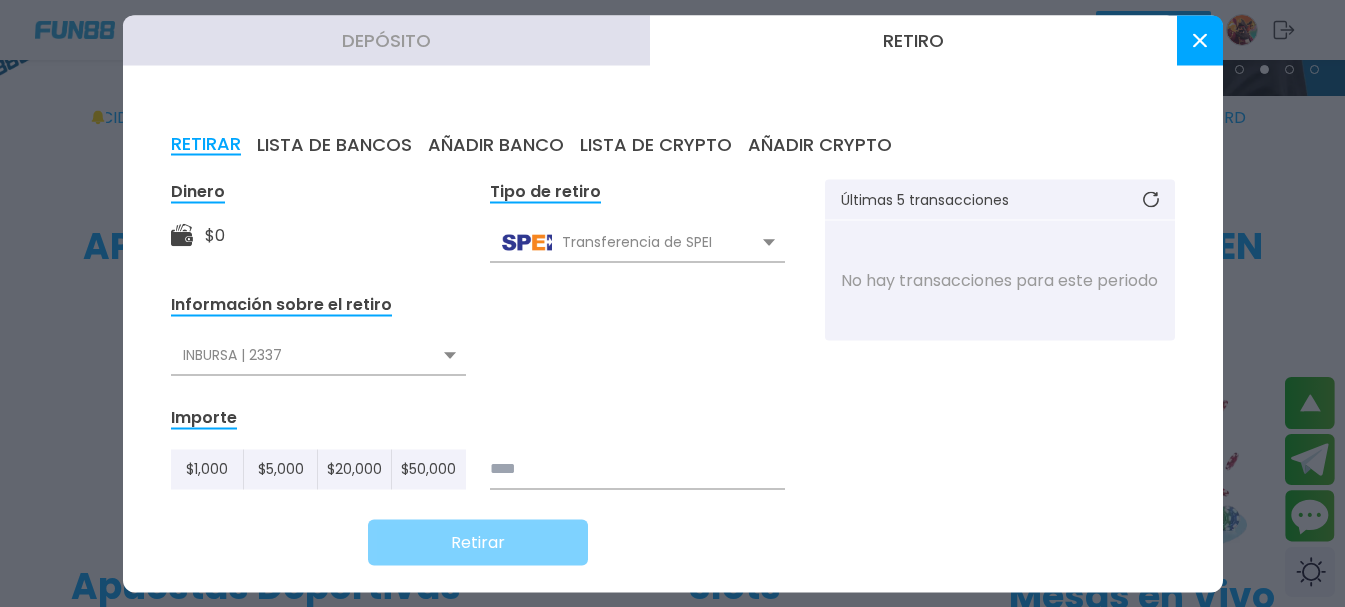 click 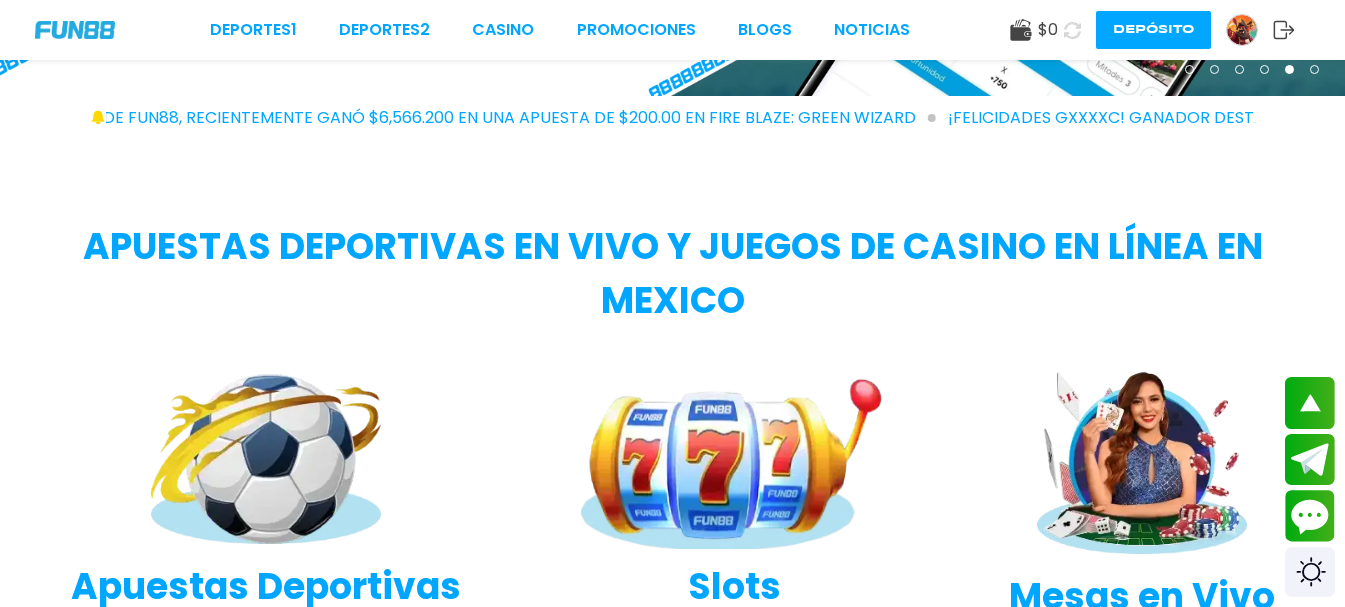 click 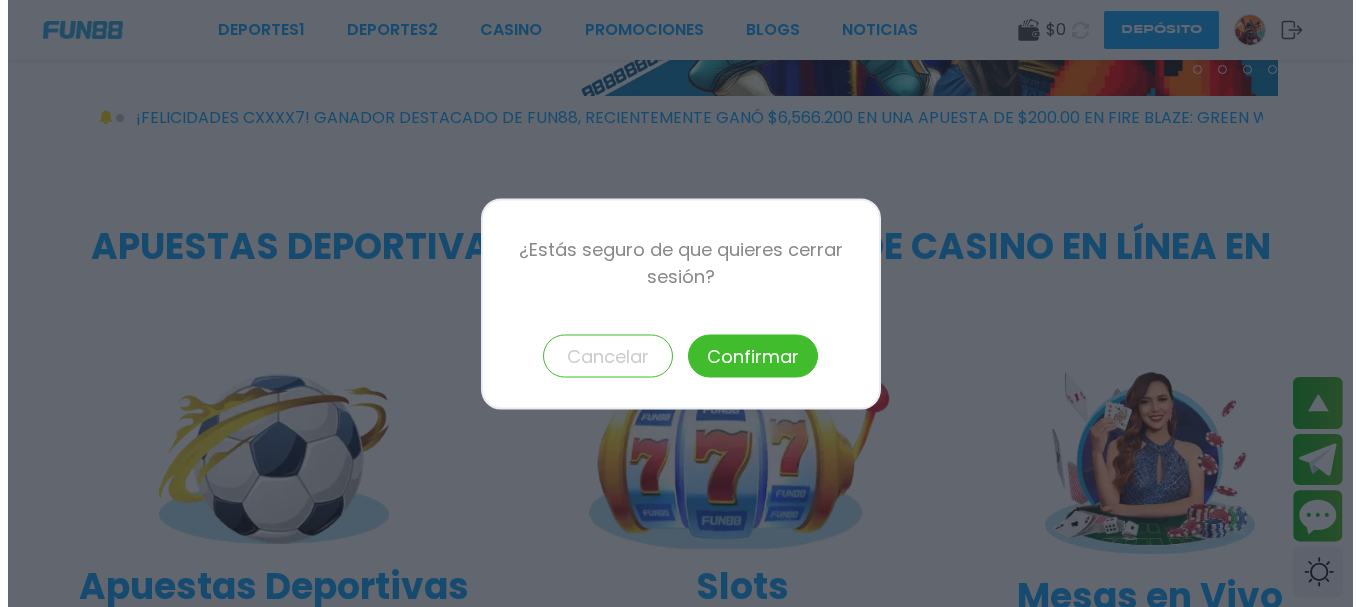 scroll, scrollTop: 405, scrollLeft: 0, axis: vertical 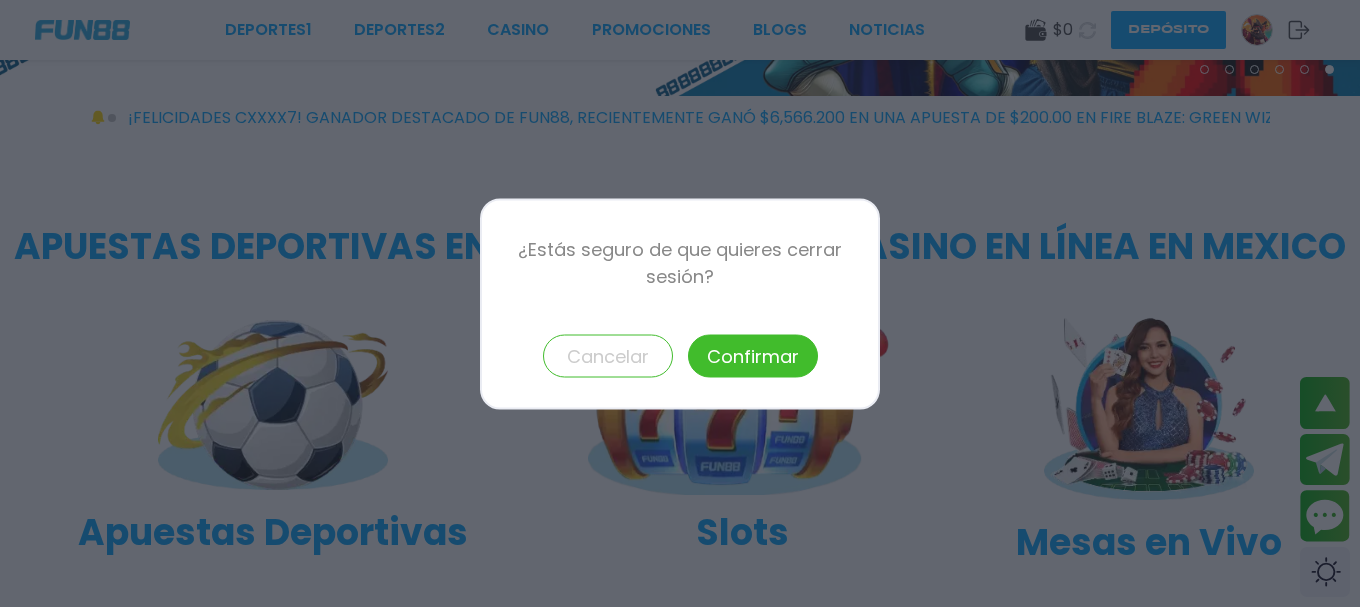 click on "Confirmar" at bounding box center [753, 355] 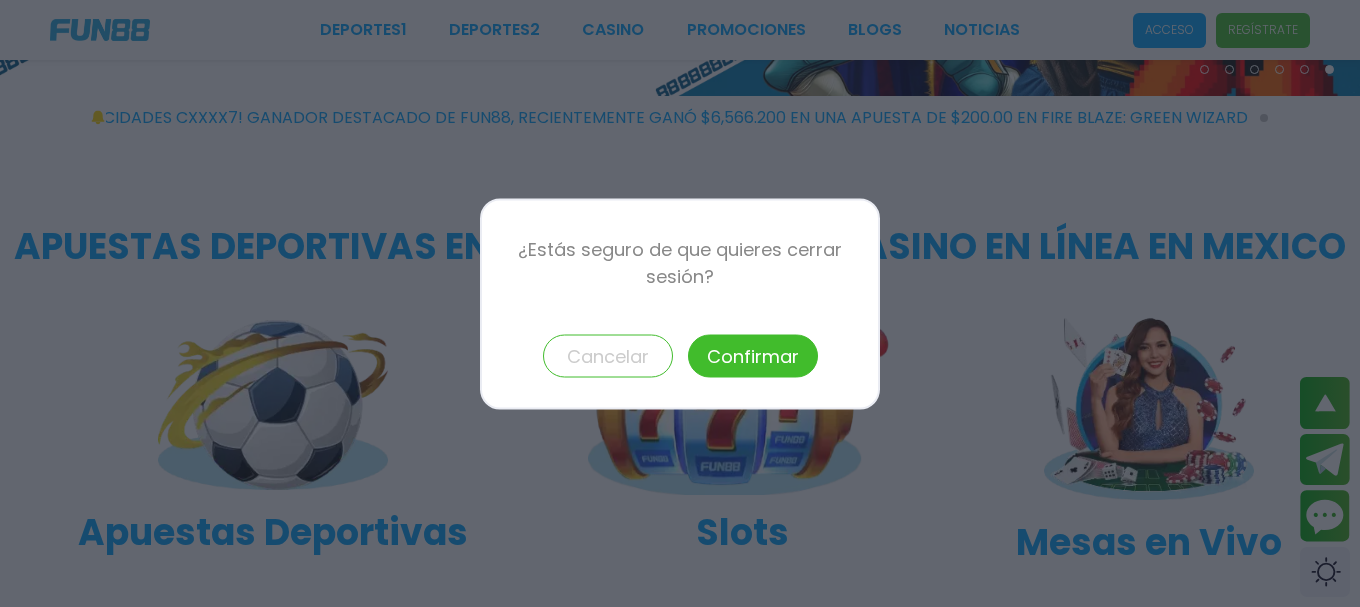 click on "Confirmar" at bounding box center (753, 355) 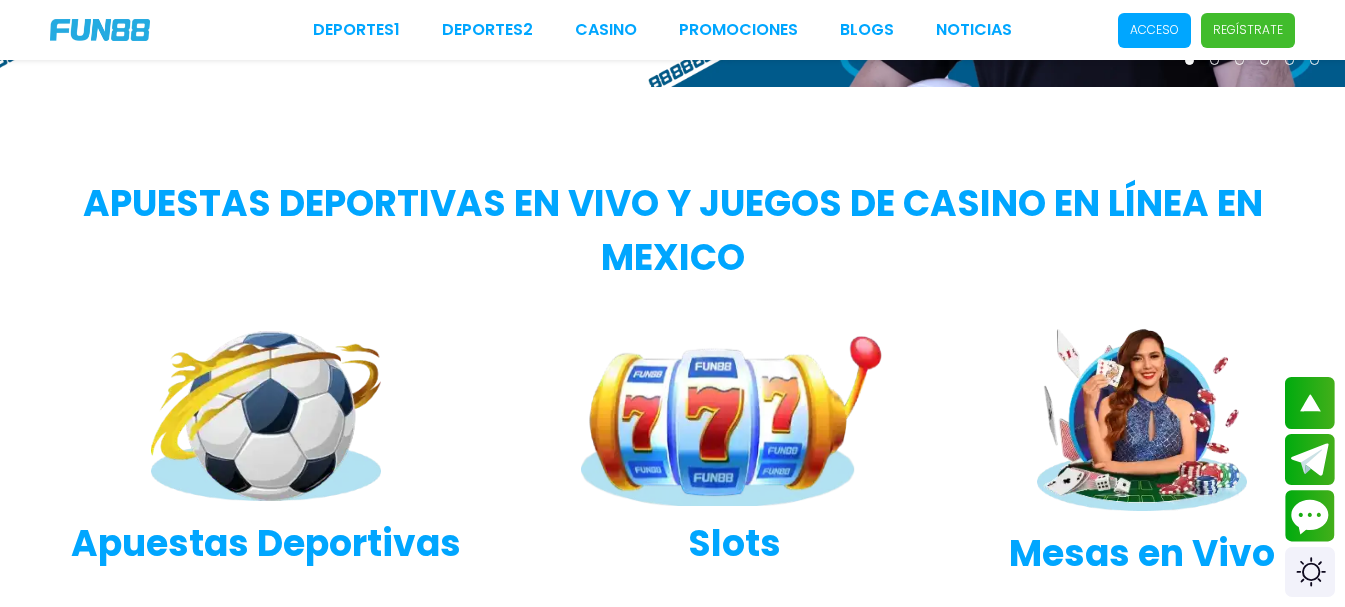 scroll, scrollTop: 0, scrollLeft: 0, axis: both 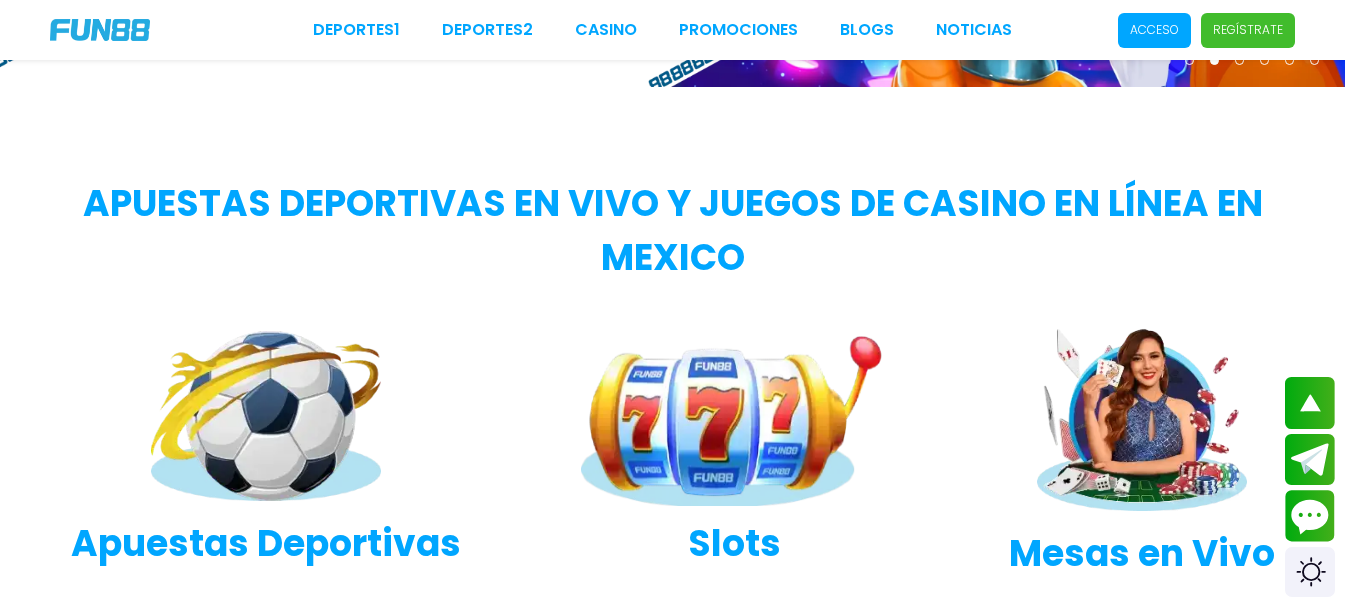 click on "Acceso" at bounding box center (1154, 30) 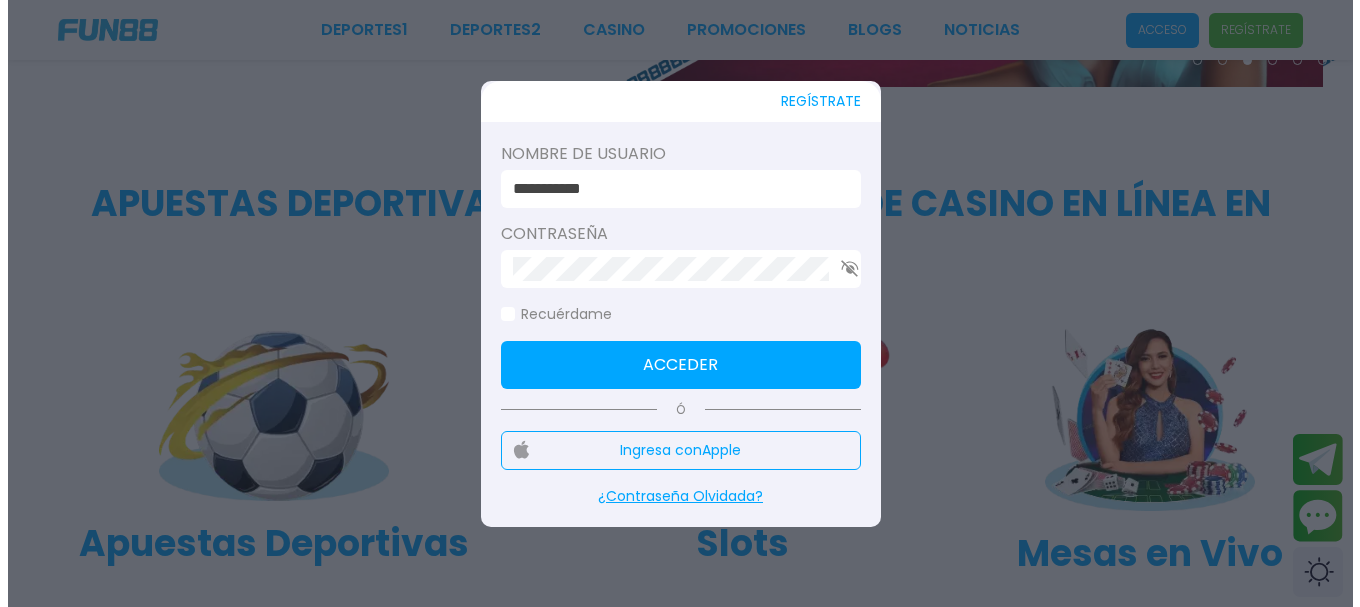 scroll, scrollTop: 0, scrollLeft: 0, axis: both 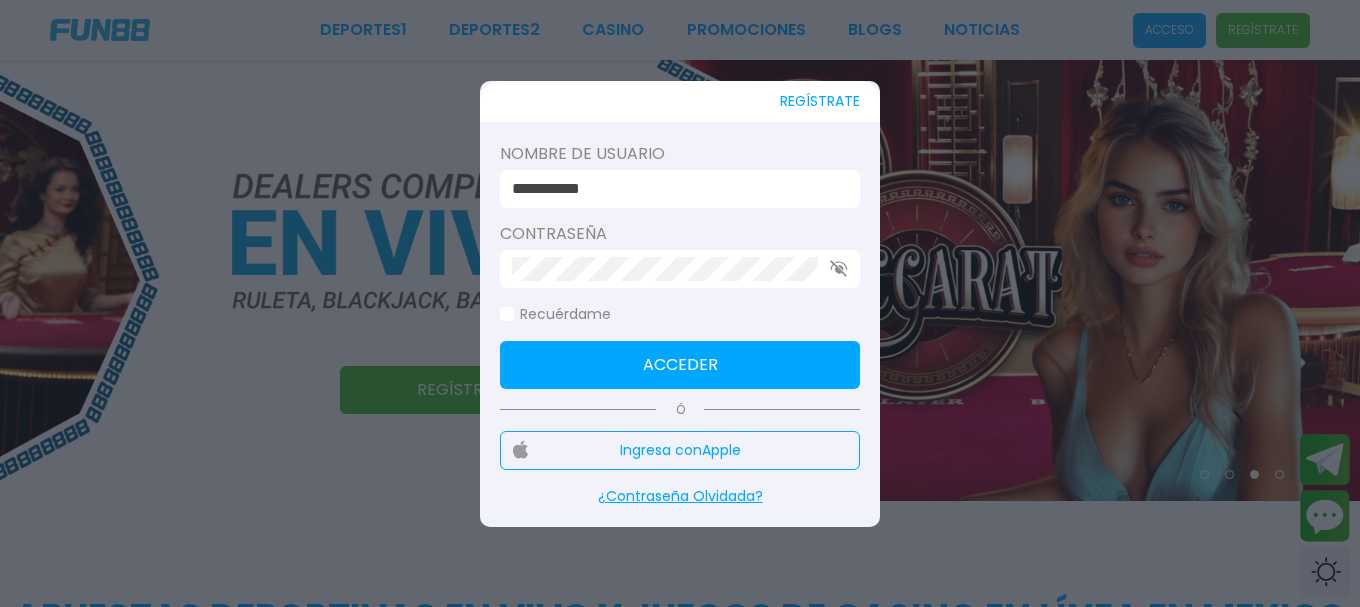 click on "**********" at bounding box center [674, 189] 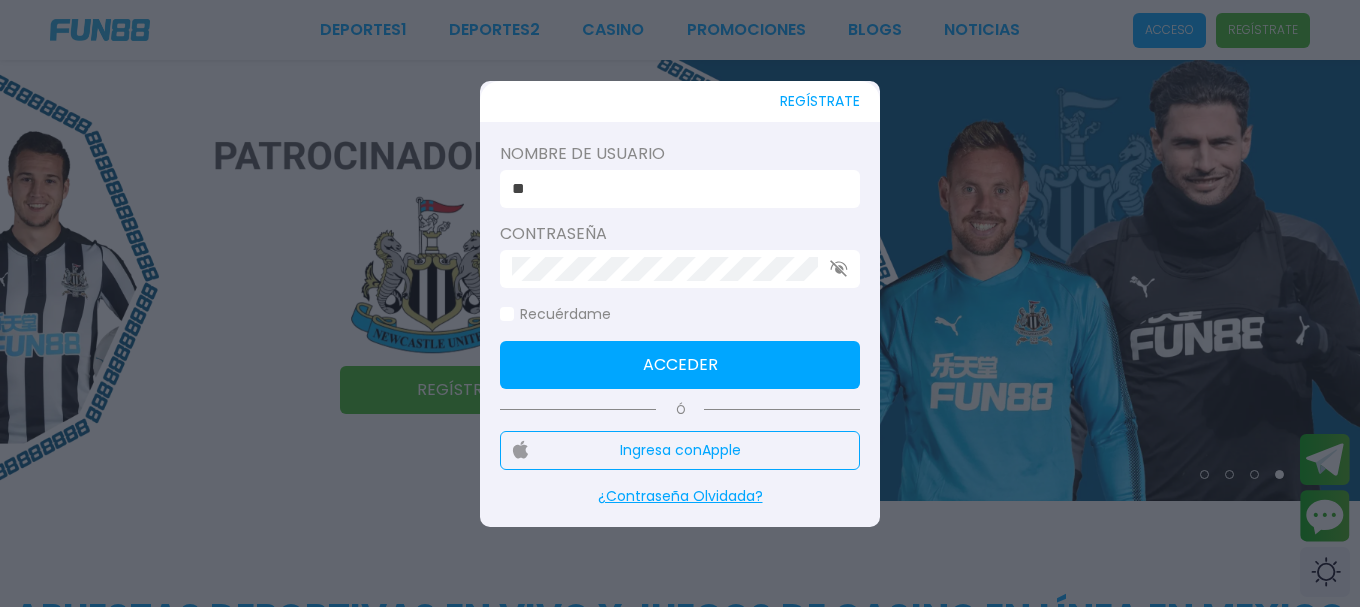 type on "*" 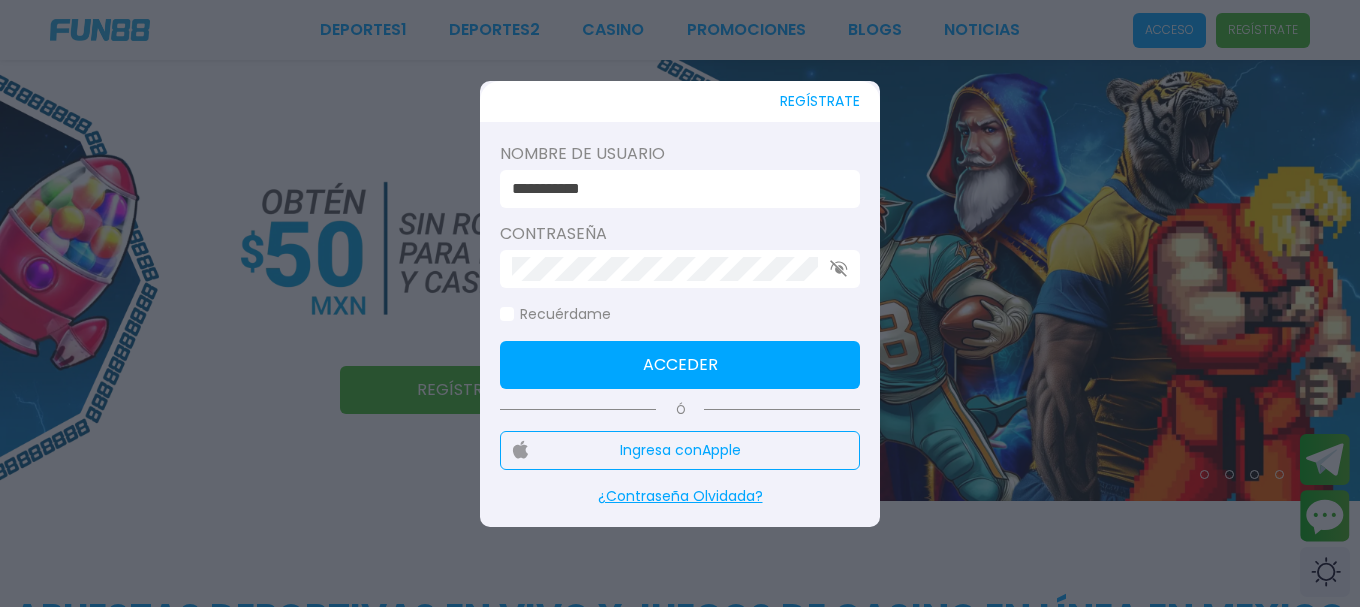 type on "**********" 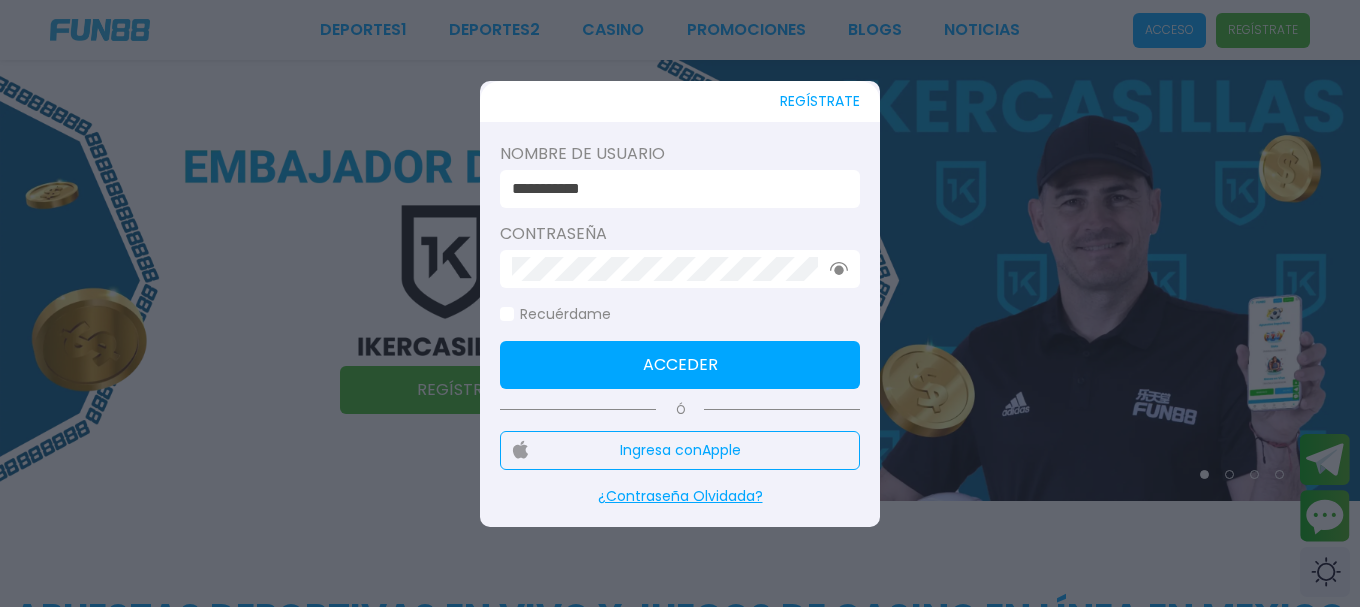 click on "Acceder" at bounding box center [680, 365] 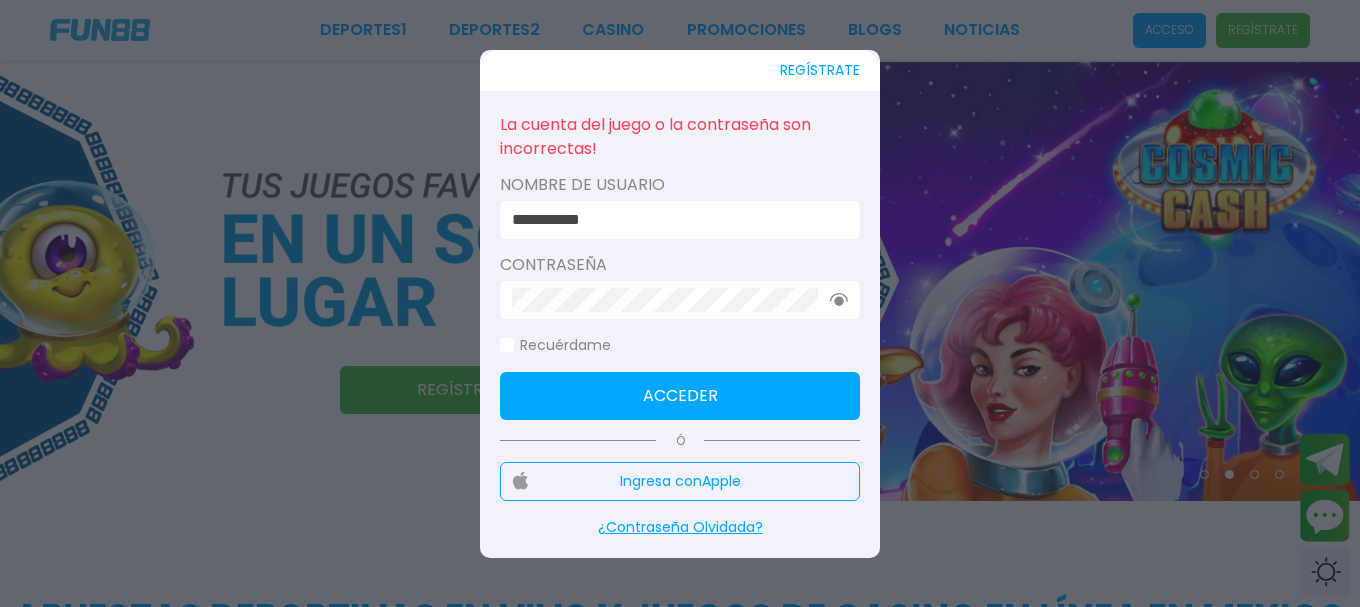 click on "Acceder" at bounding box center (680, 396) 